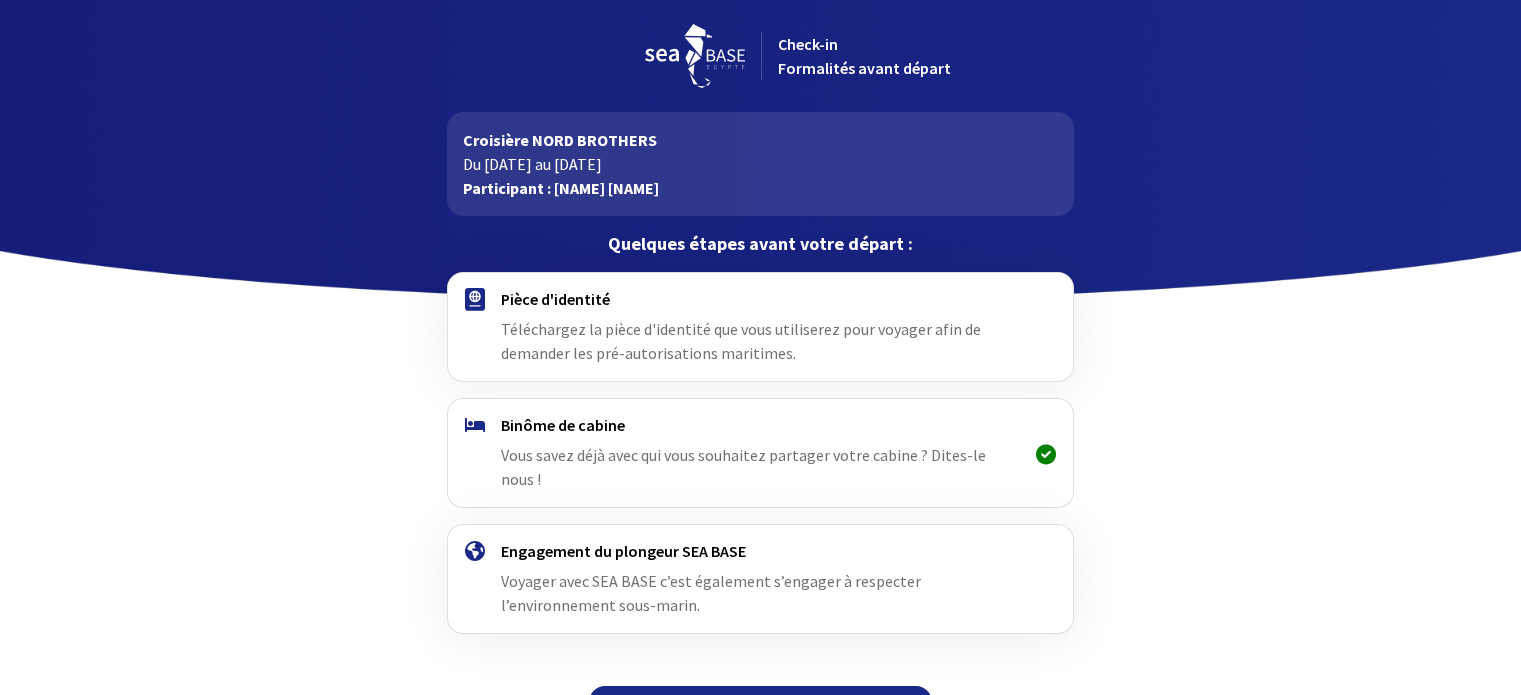 scroll, scrollTop: 0, scrollLeft: 0, axis: both 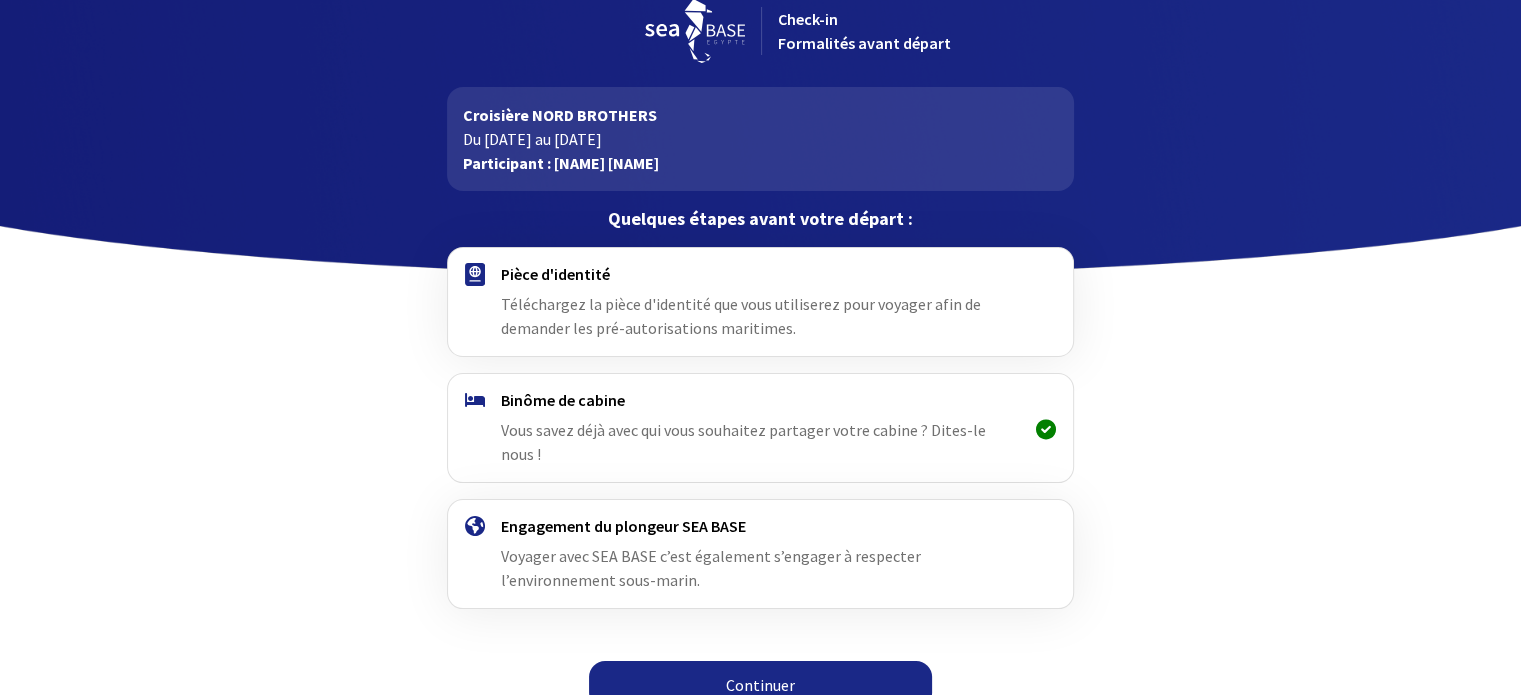 click on "Continuer" at bounding box center (760, 685) 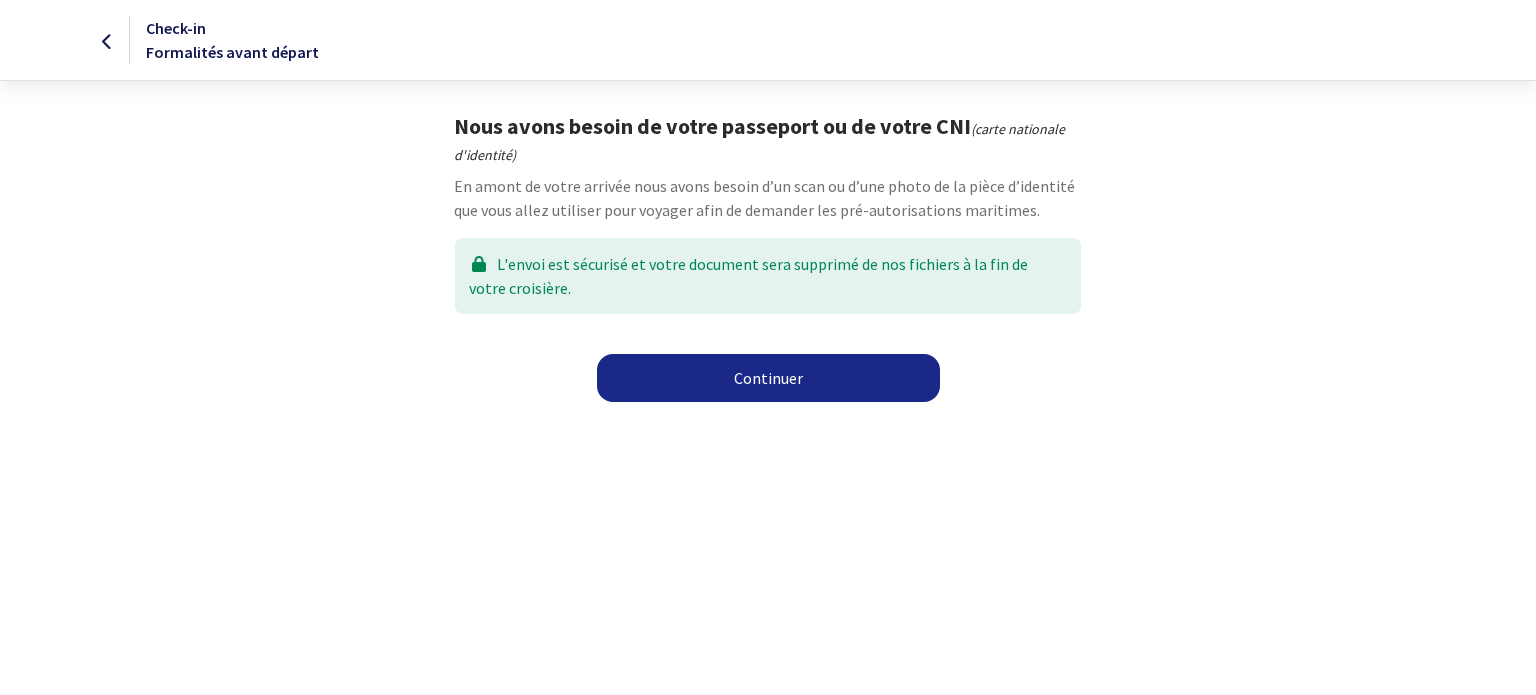 scroll, scrollTop: 0, scrollLeft: 0, axis: both 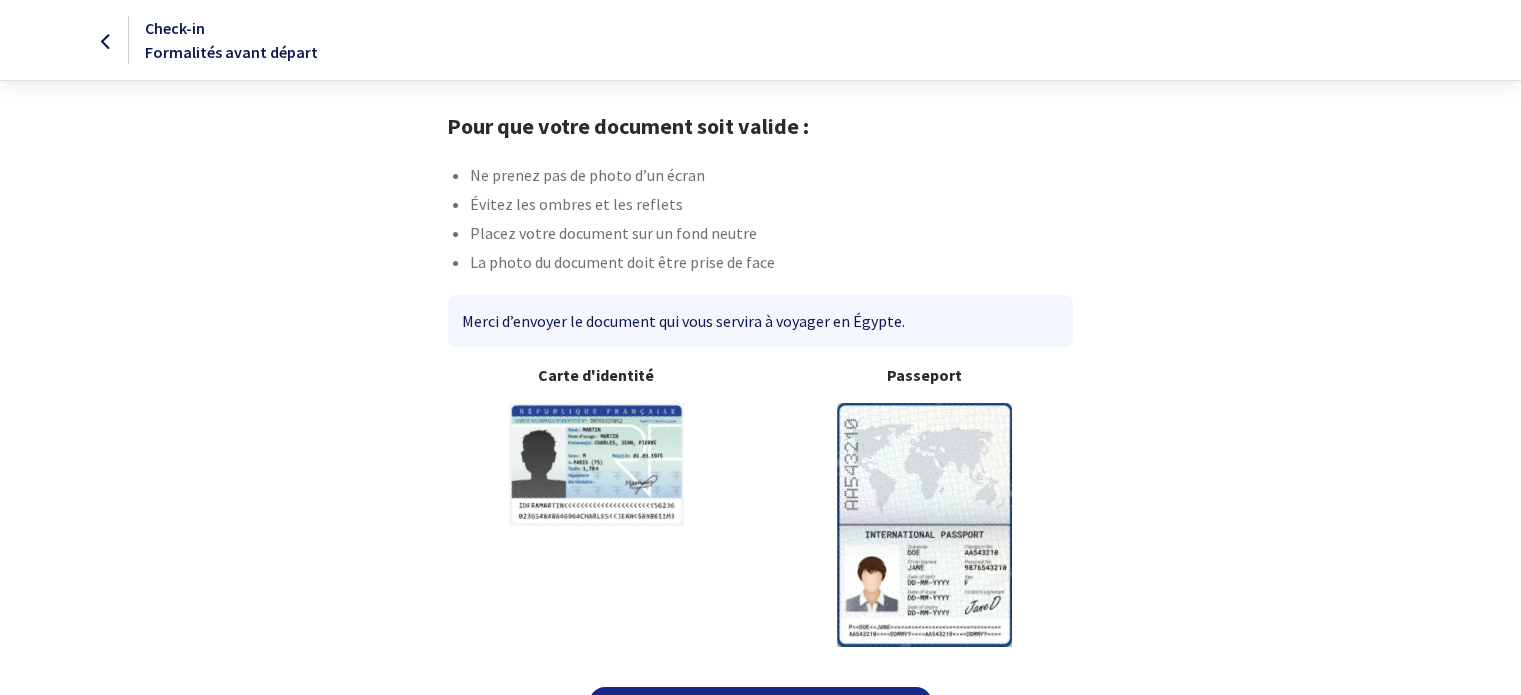 click at bounding box center [924, 524] 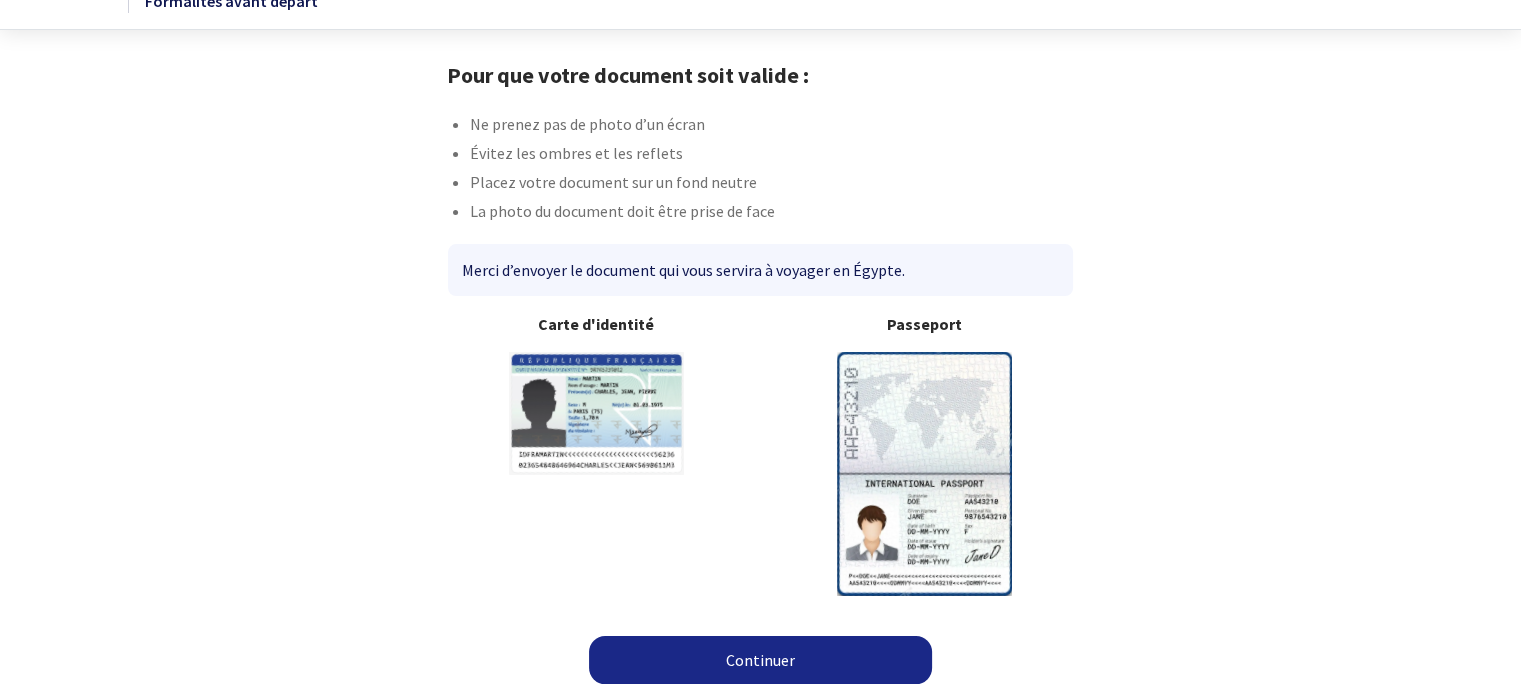 click on "Continuer" at bounding box center (760, 660) 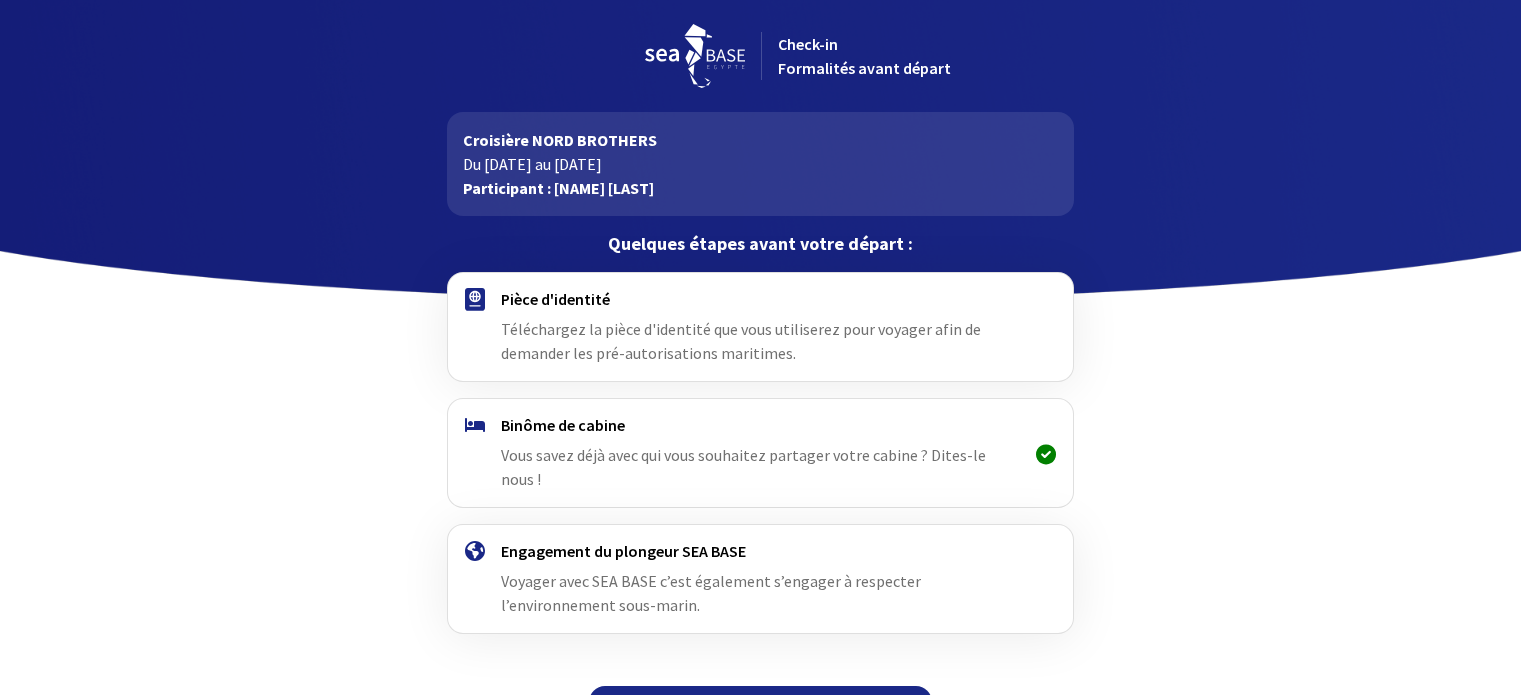 scroll, scrollTop: 0, scrollLeft: 0, axis: both 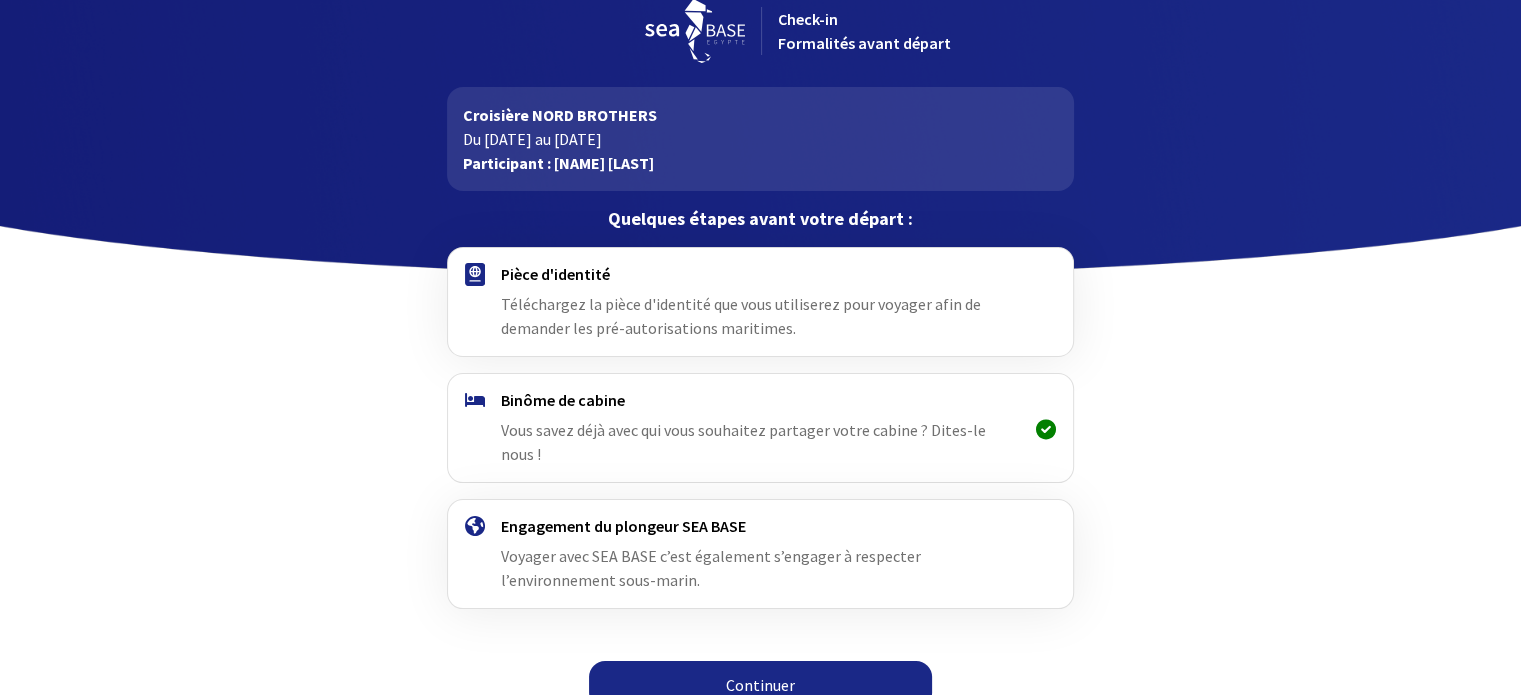 click on "Continuer" at bounding box center (760, 685) 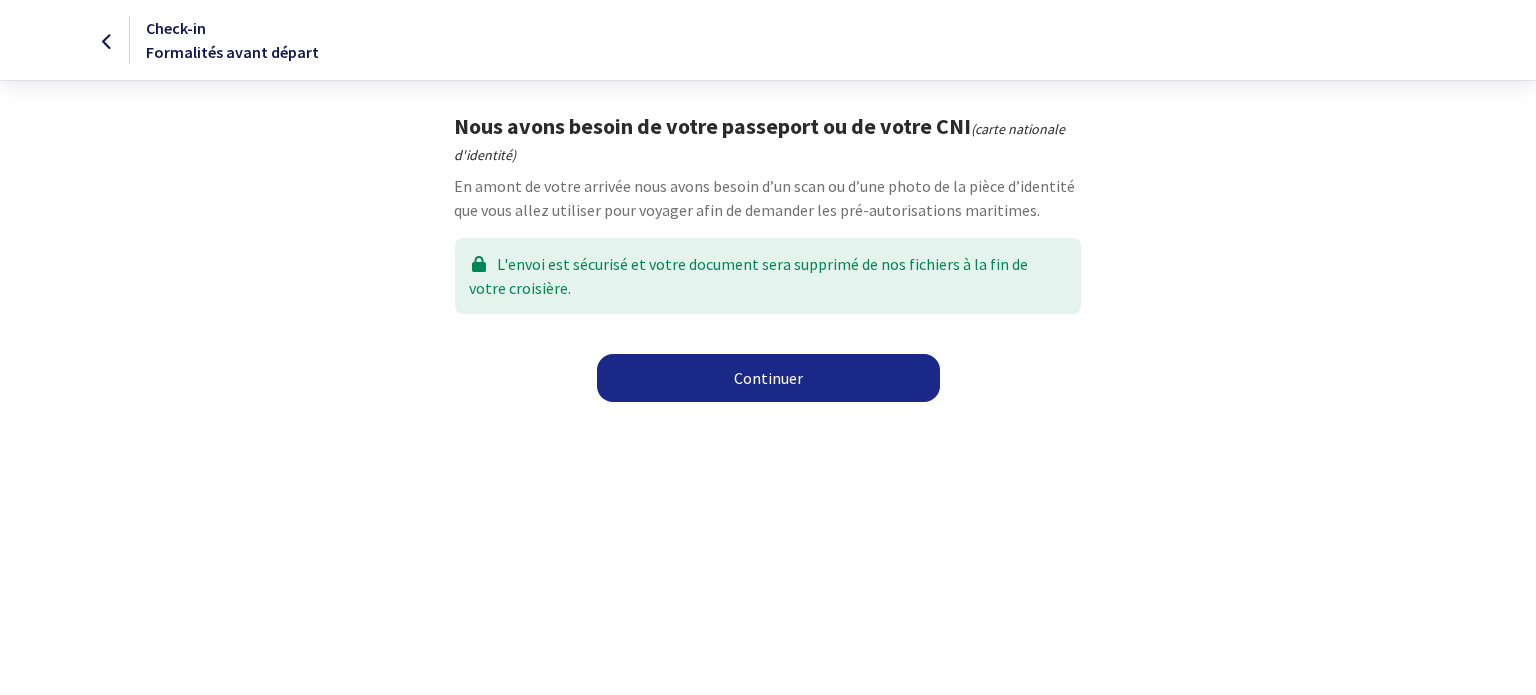 scroll, scrollTop: 0, scrollLeft: 0, axis: both 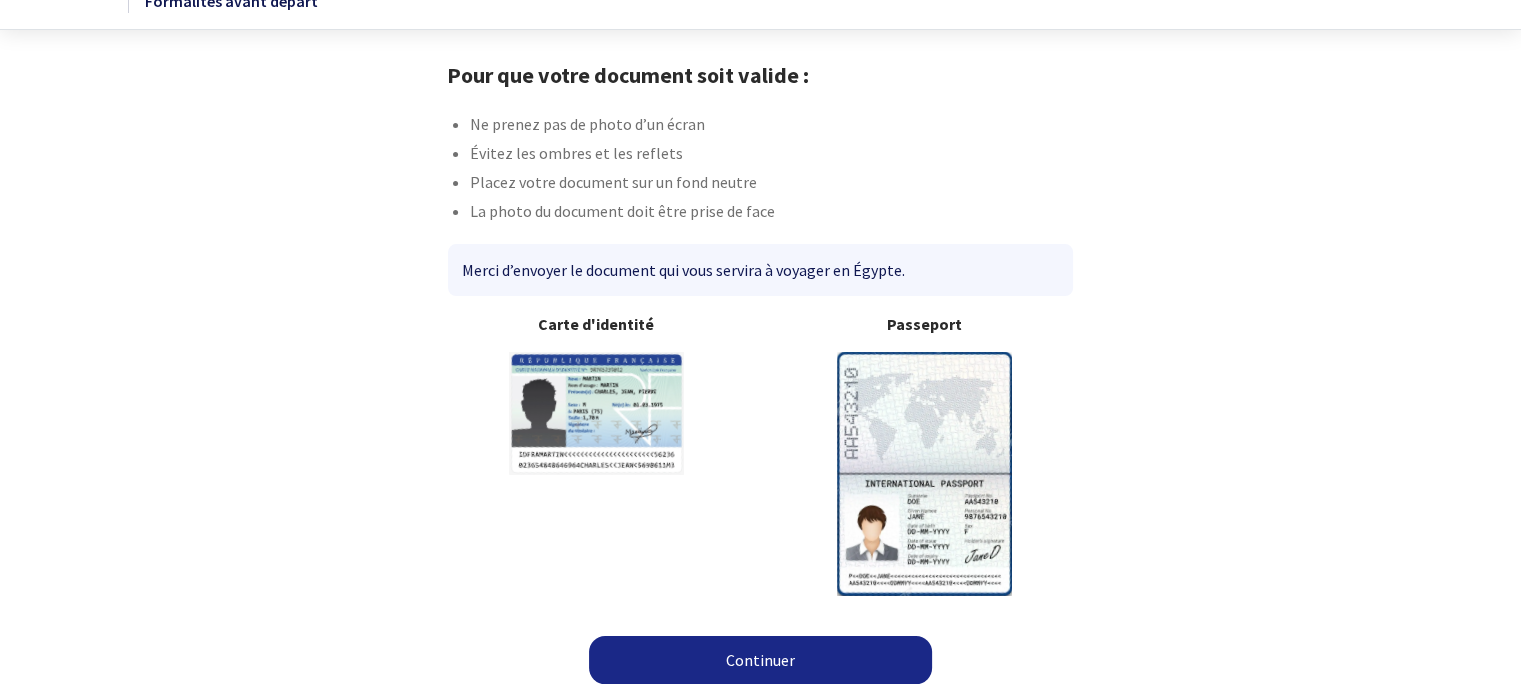 click on "Continuer" at bounding box center [760, 660] 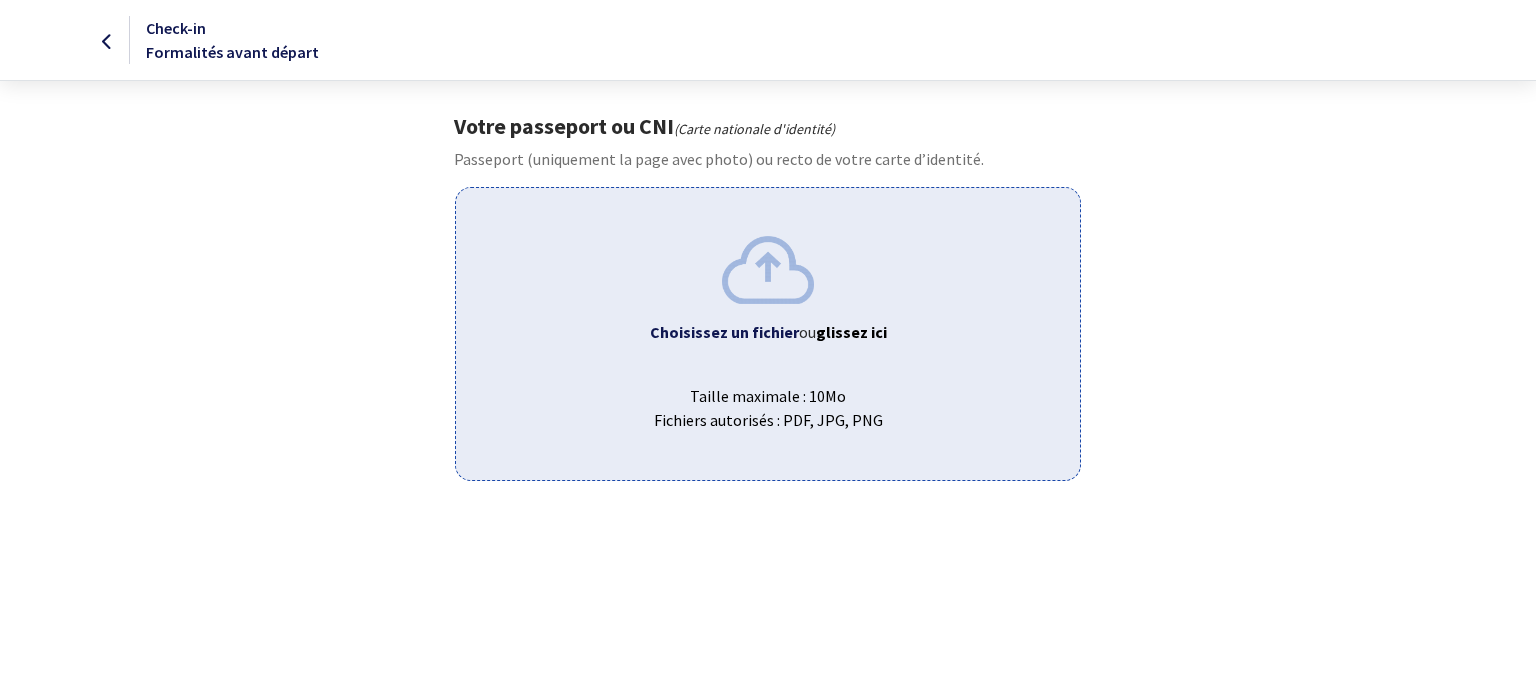 scroll, scrollTop: 0, scrollLeft: 0, axis: both 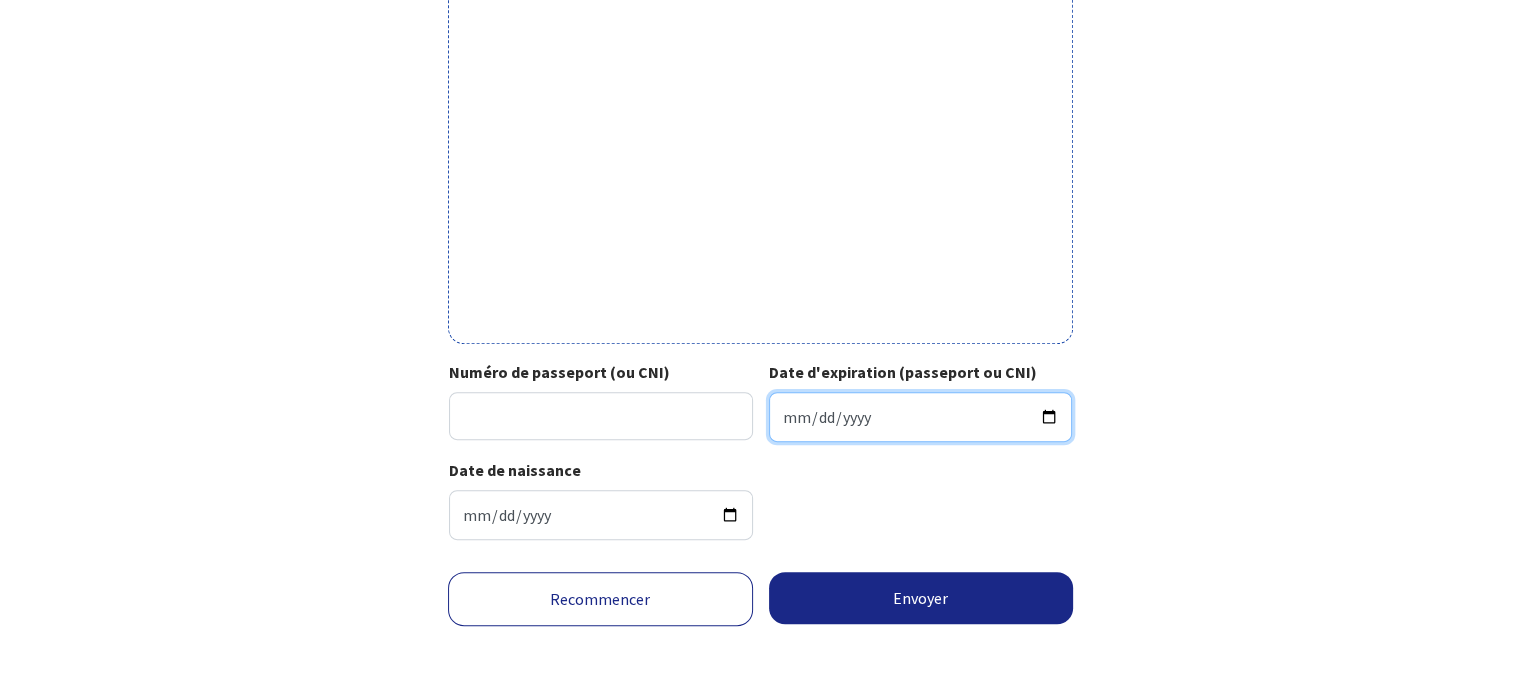 click on "Date d'expiration (passeport ou CNI)" at bounding box center (921, 417) 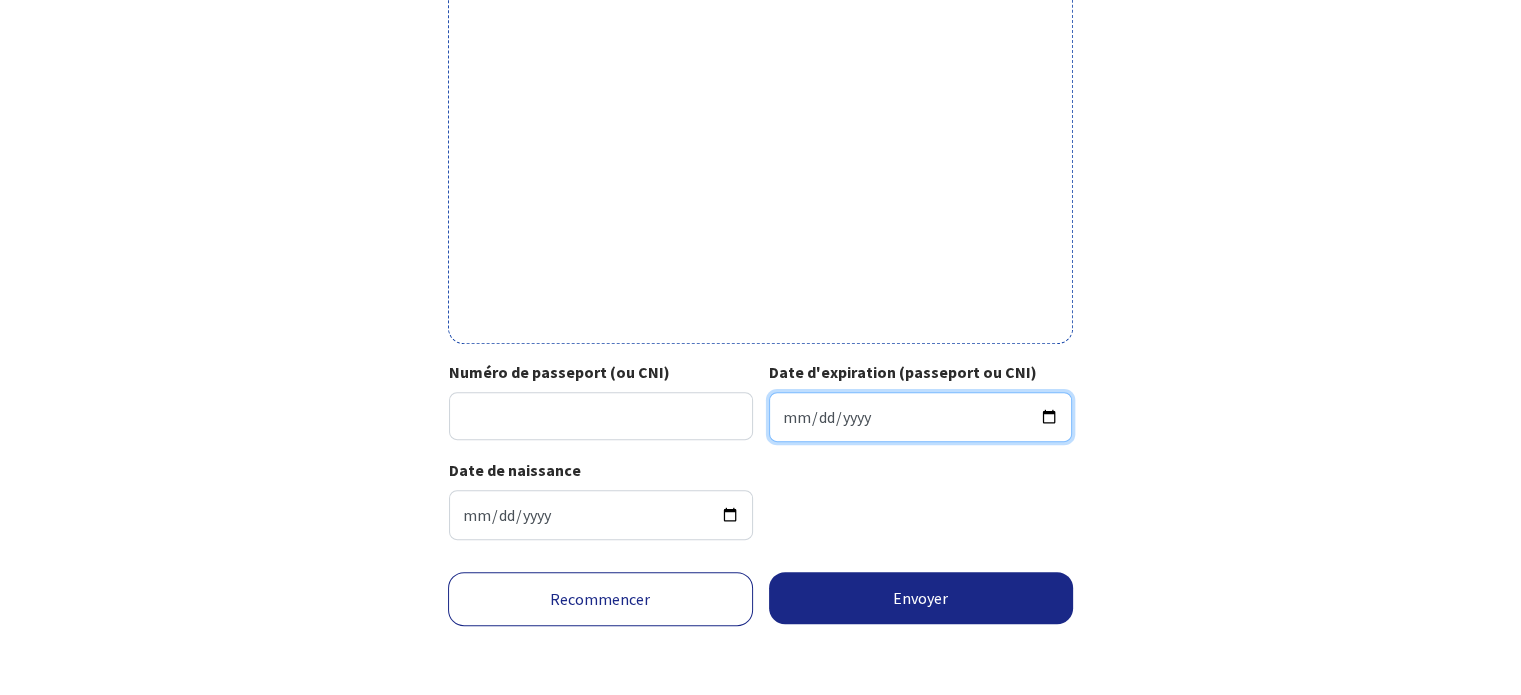 type on "2033-07-27" 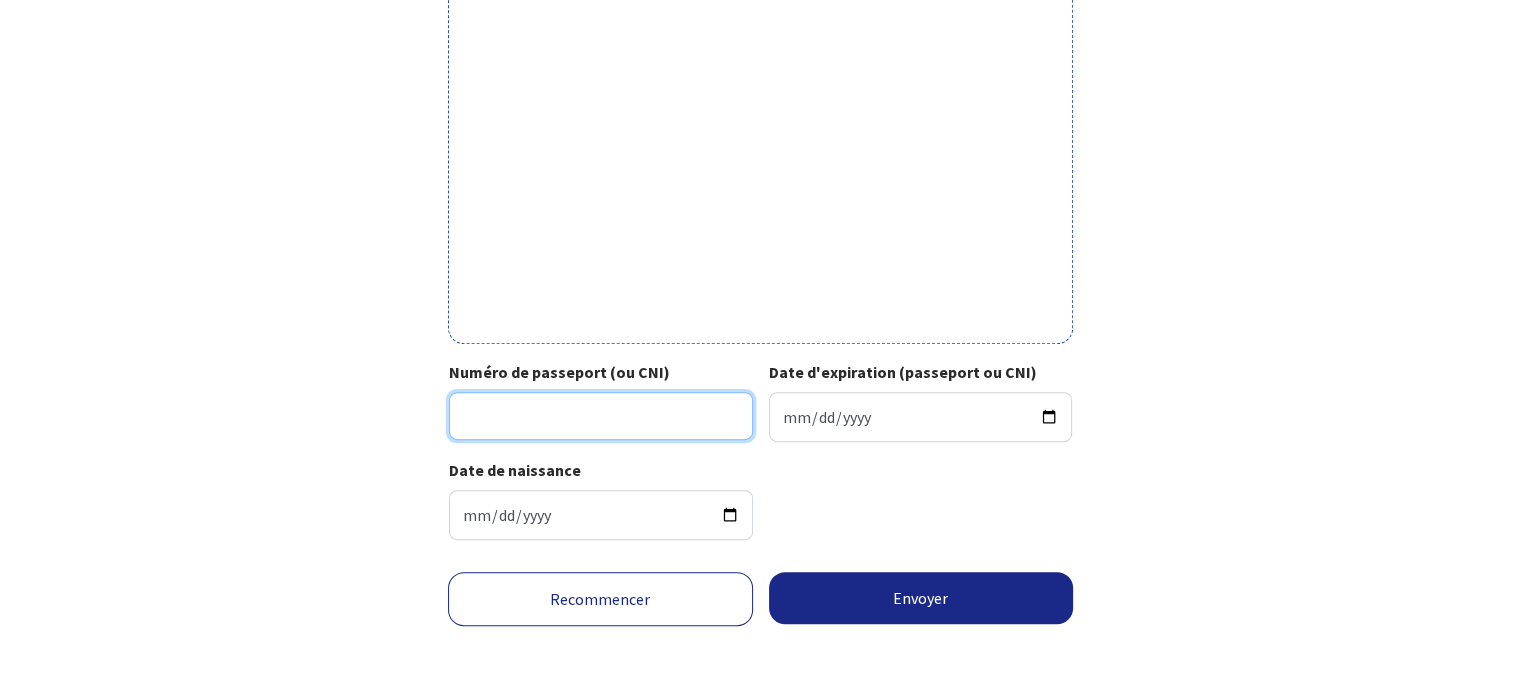 click on "Numéro de passeport (ou CNI)" at bounding box center (601, 416) 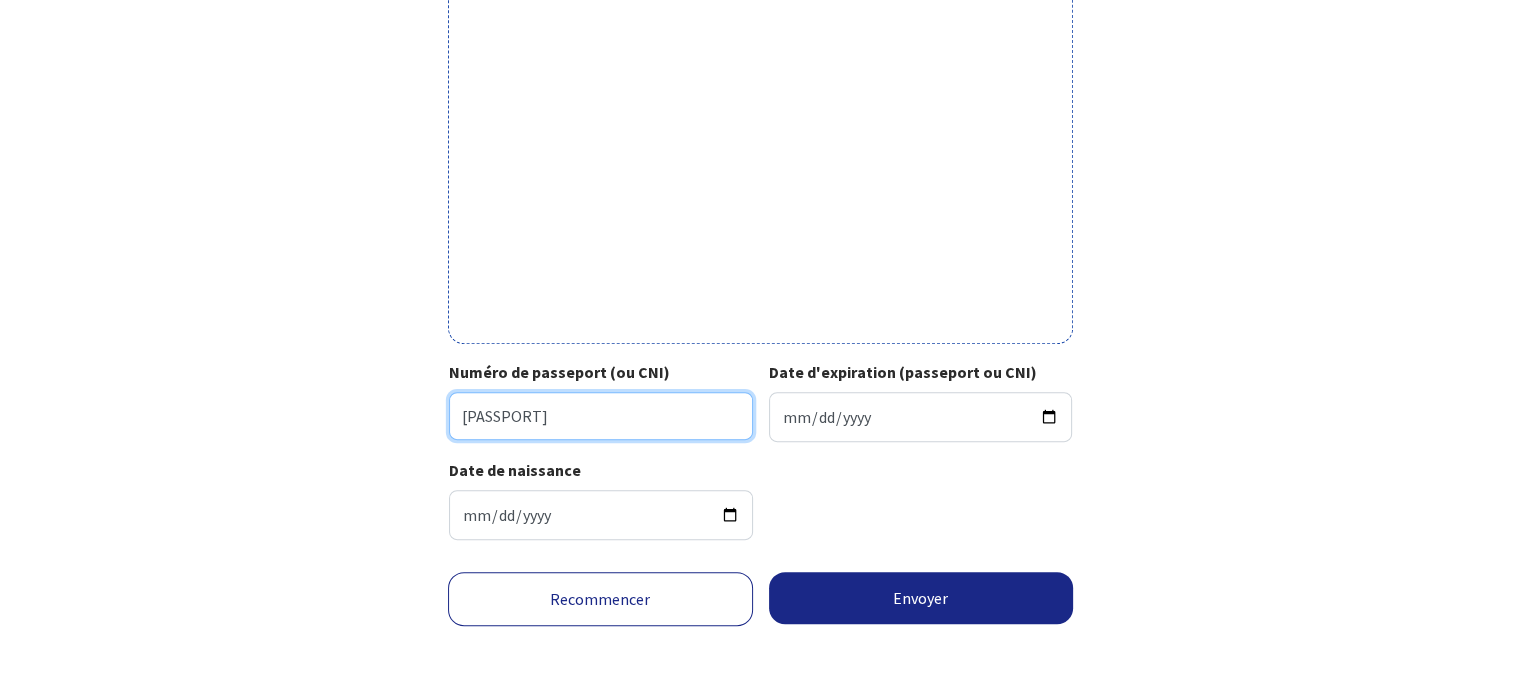 type on "23HI78008" 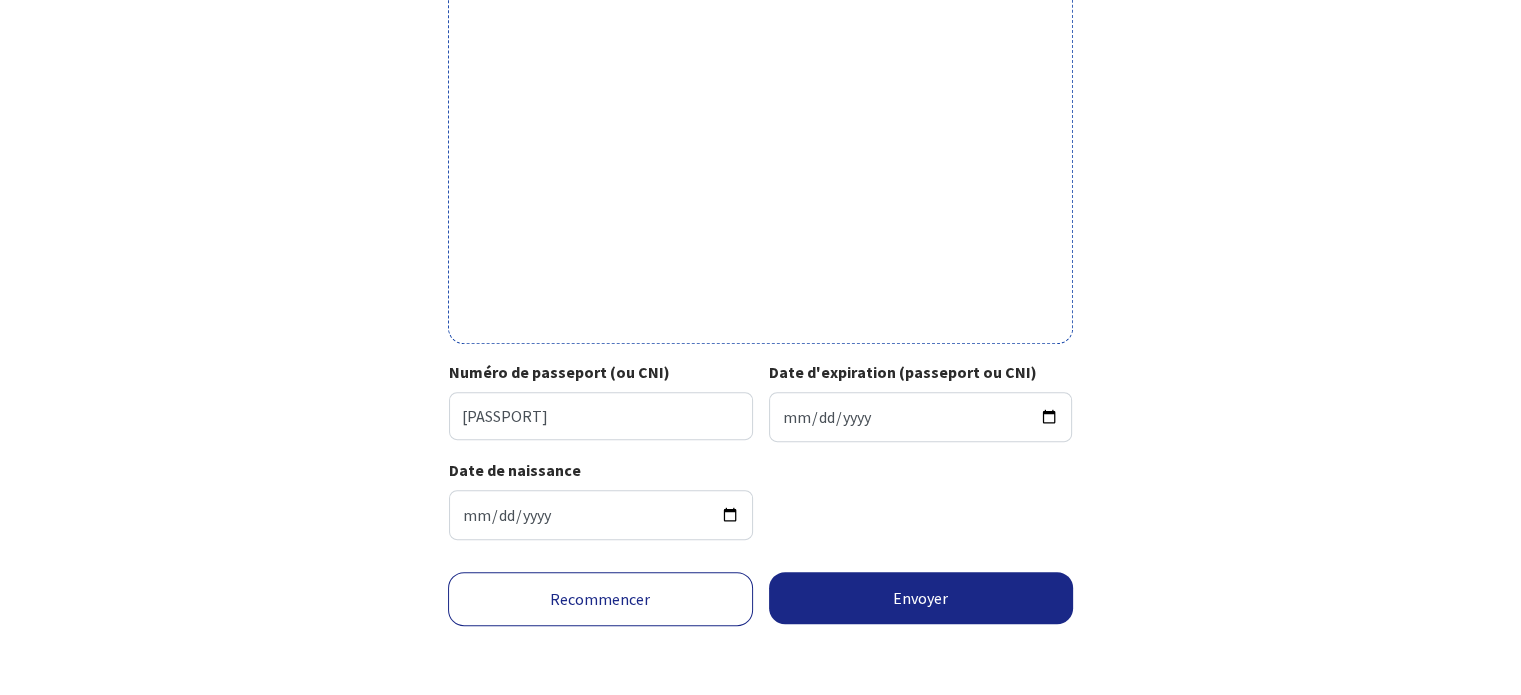 click on "Votre passeport ou CNI
Passeport (uniquement la page avec photo) ou recto de votre carte d’identité.
Numéro de passeport (ou CNI)
23HI78008
Date d'expiration (passeport ou CNI)
2033-07-27
Date de naissance
1972-08-09" at bounding box center [761, 9] 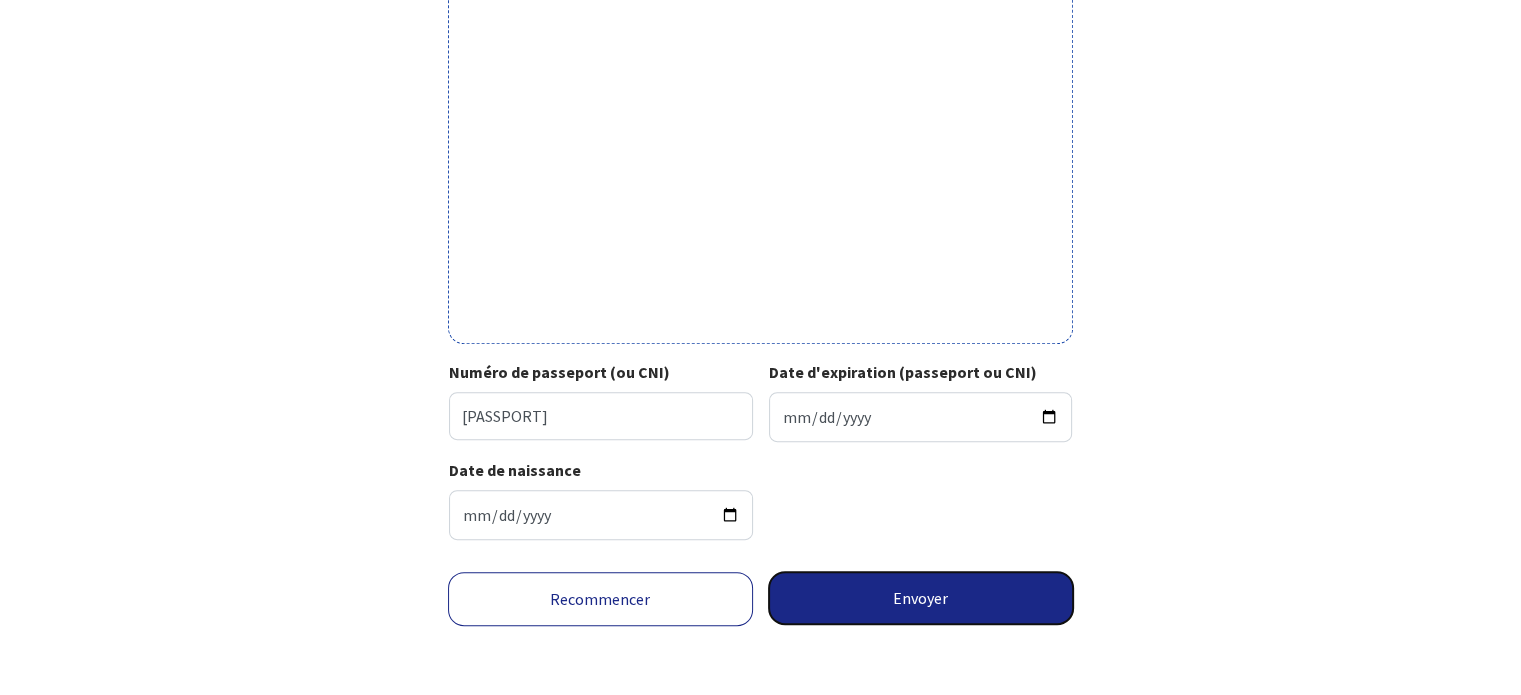 click on "Envoyer" at bounding box center [921, 598] 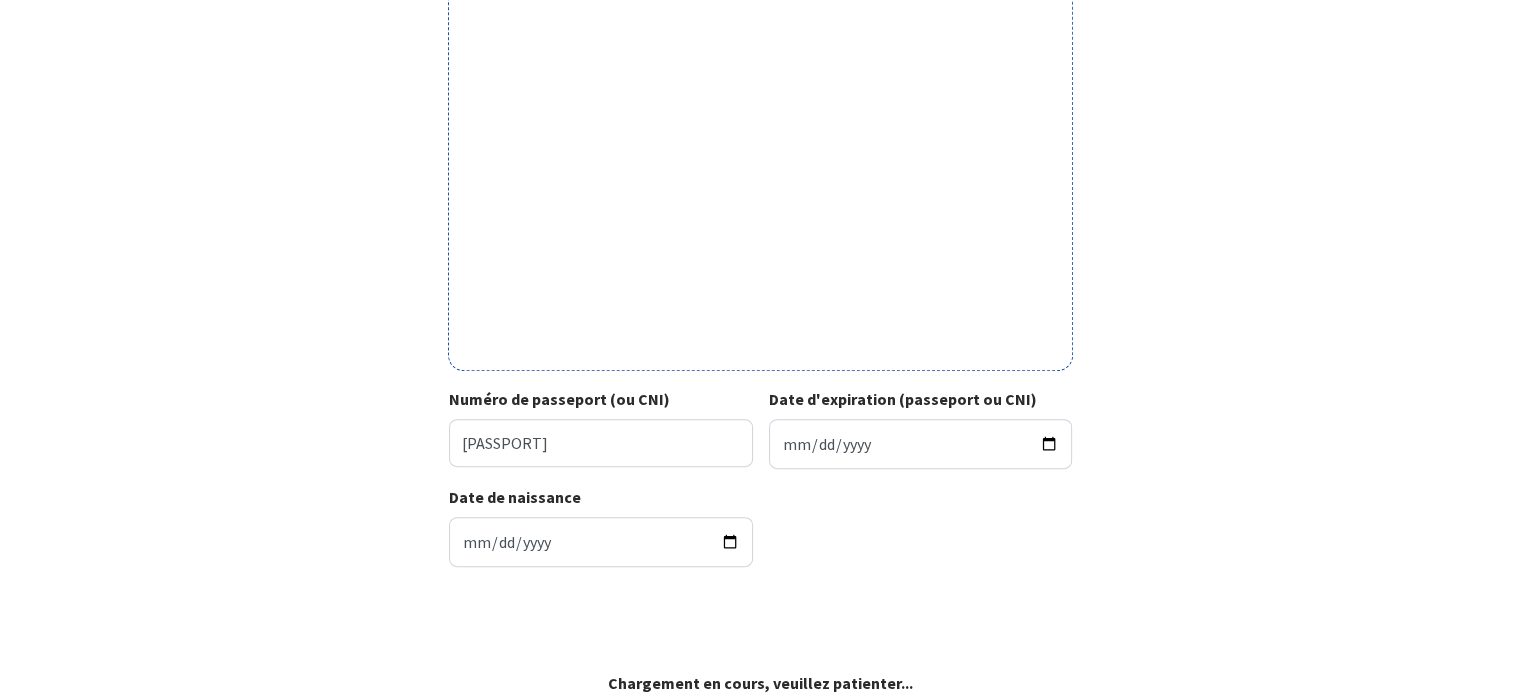 scroll, scrollTop: 623, scrollLeft: 0, axis: vertical 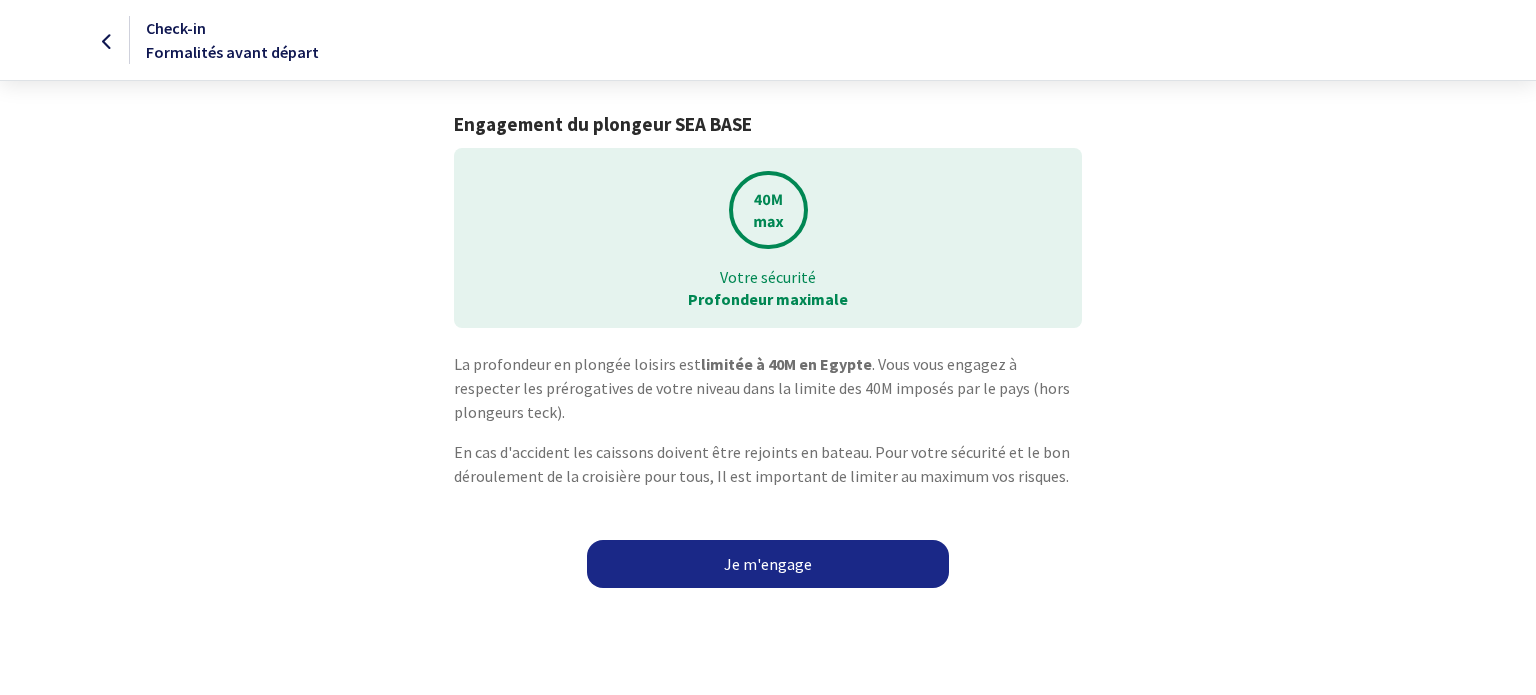 click on "Je m'engage" at bounding box center (768, 564) 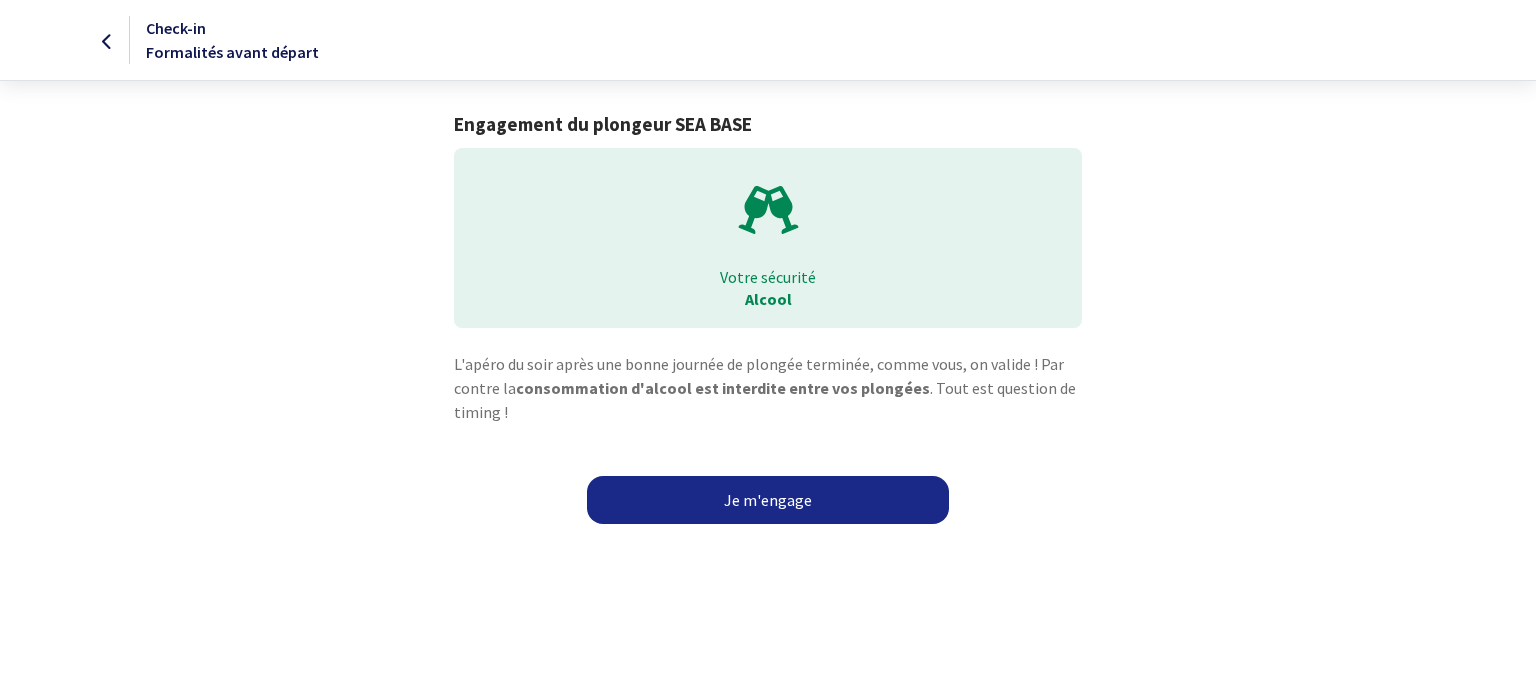 scroll, scrollTop: 0, scrollLeft: 0, axis: both 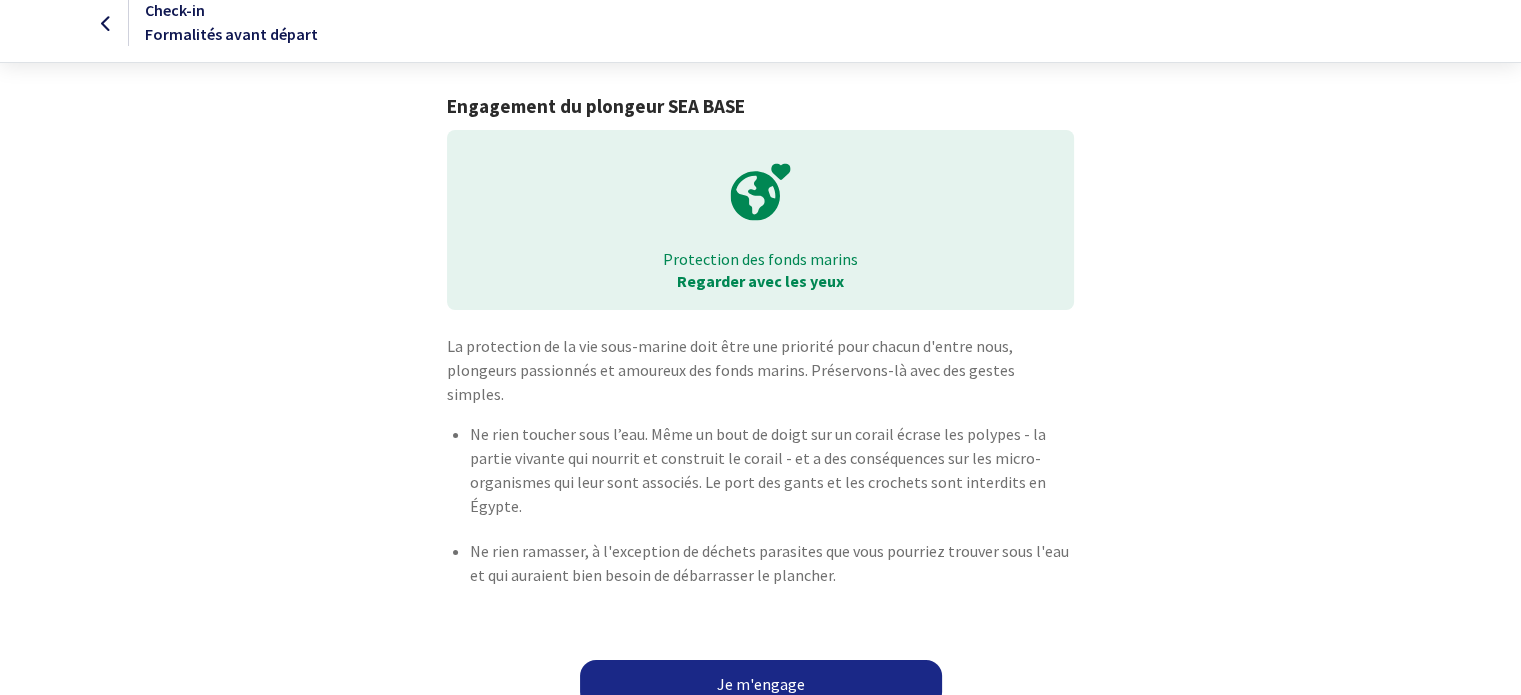 click on "Je m'engage" at bounding box center (761, 684) 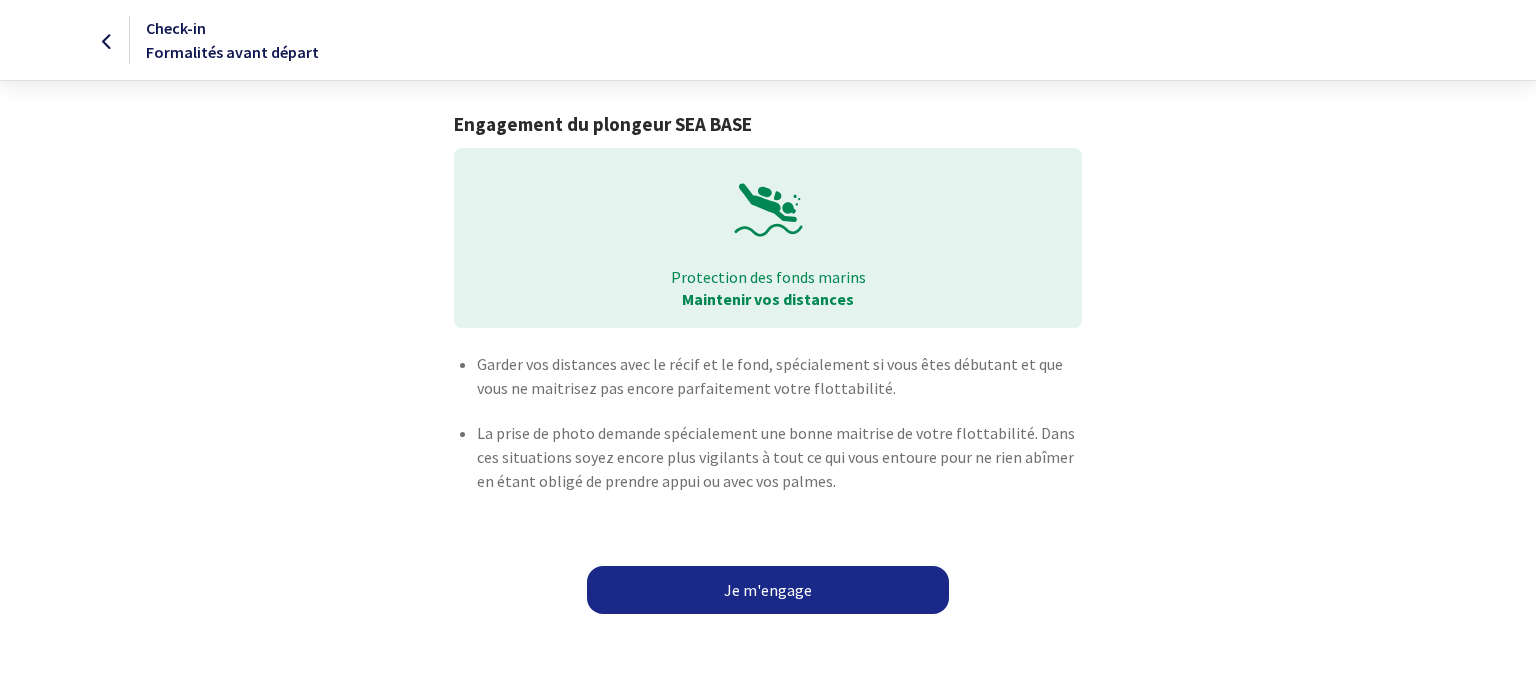scroll, scrollTop: 0, scrollLeft: 0, axis: both 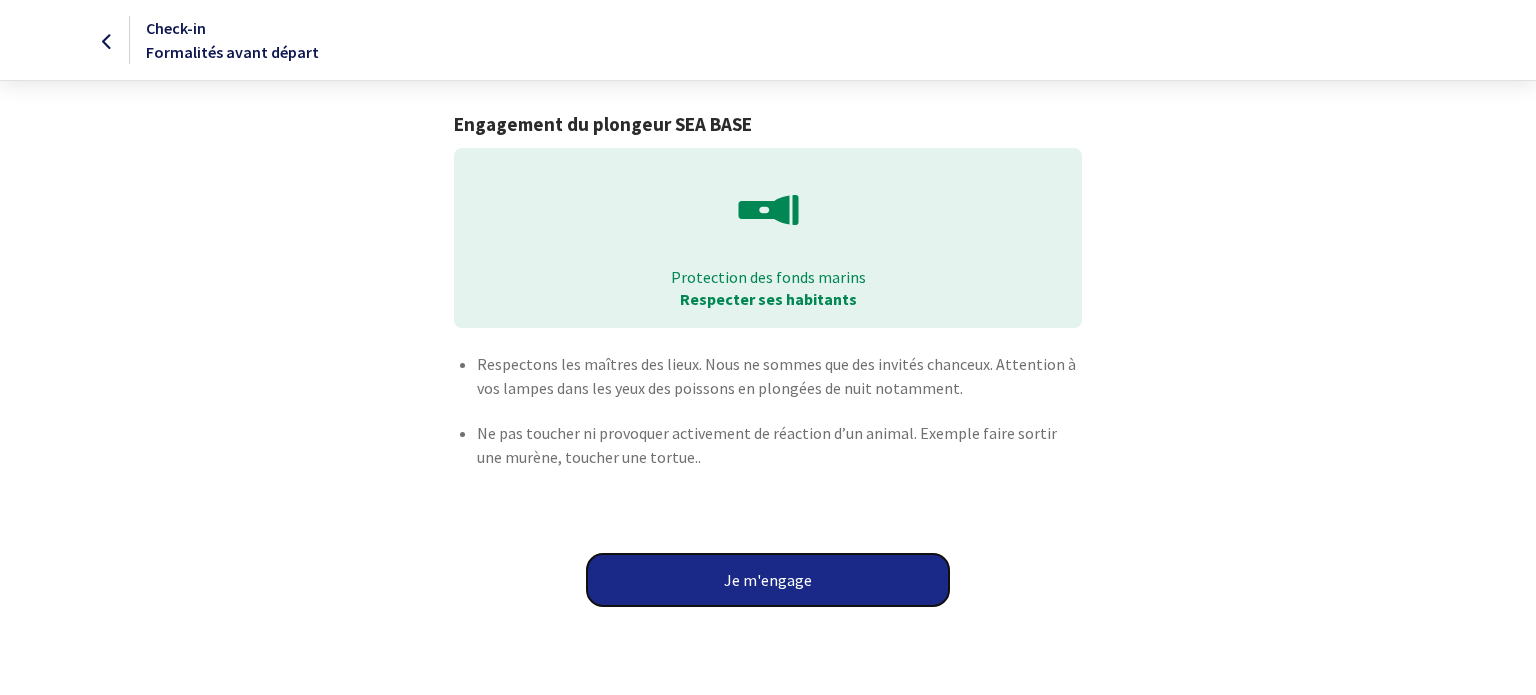 click on "Je m'engage" at bounding box center [768, 580] 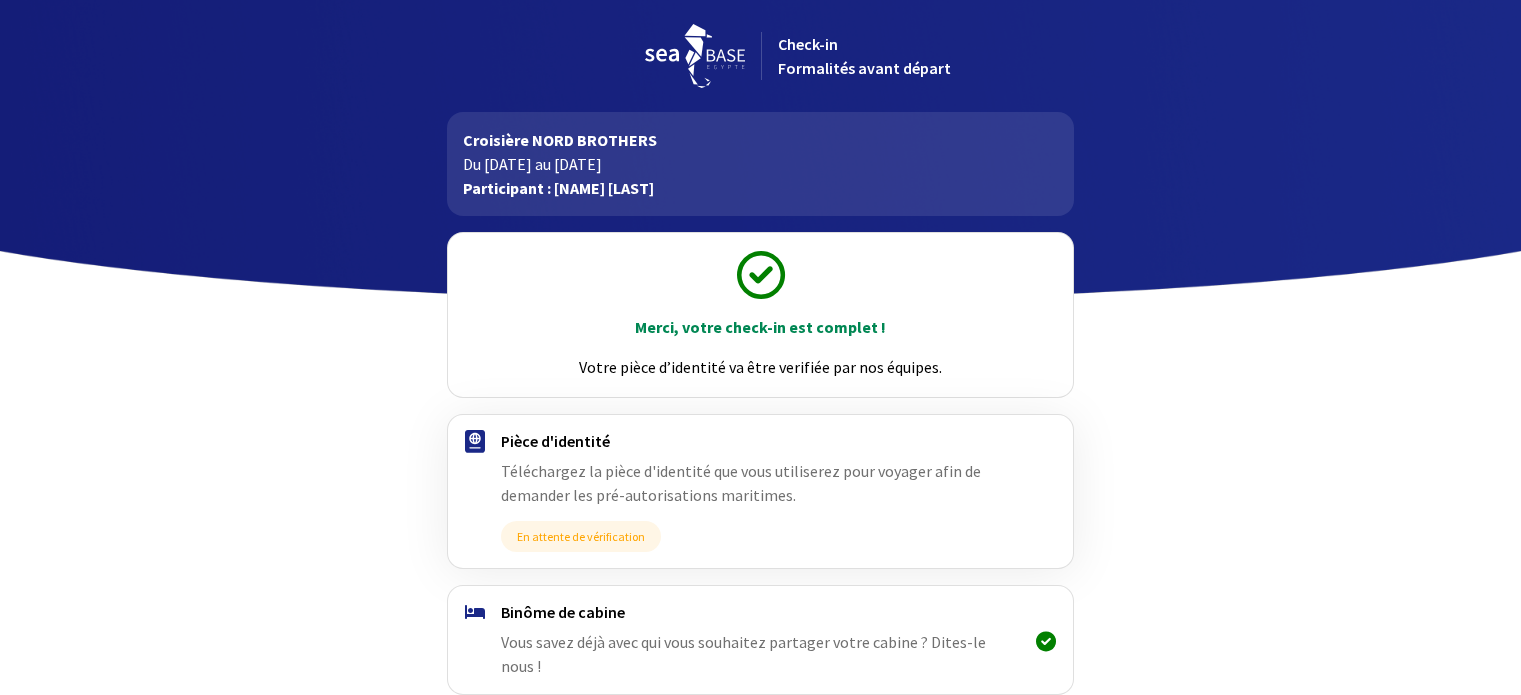scroll, scrollTop: 0, scrollLeft: 0, axis: both 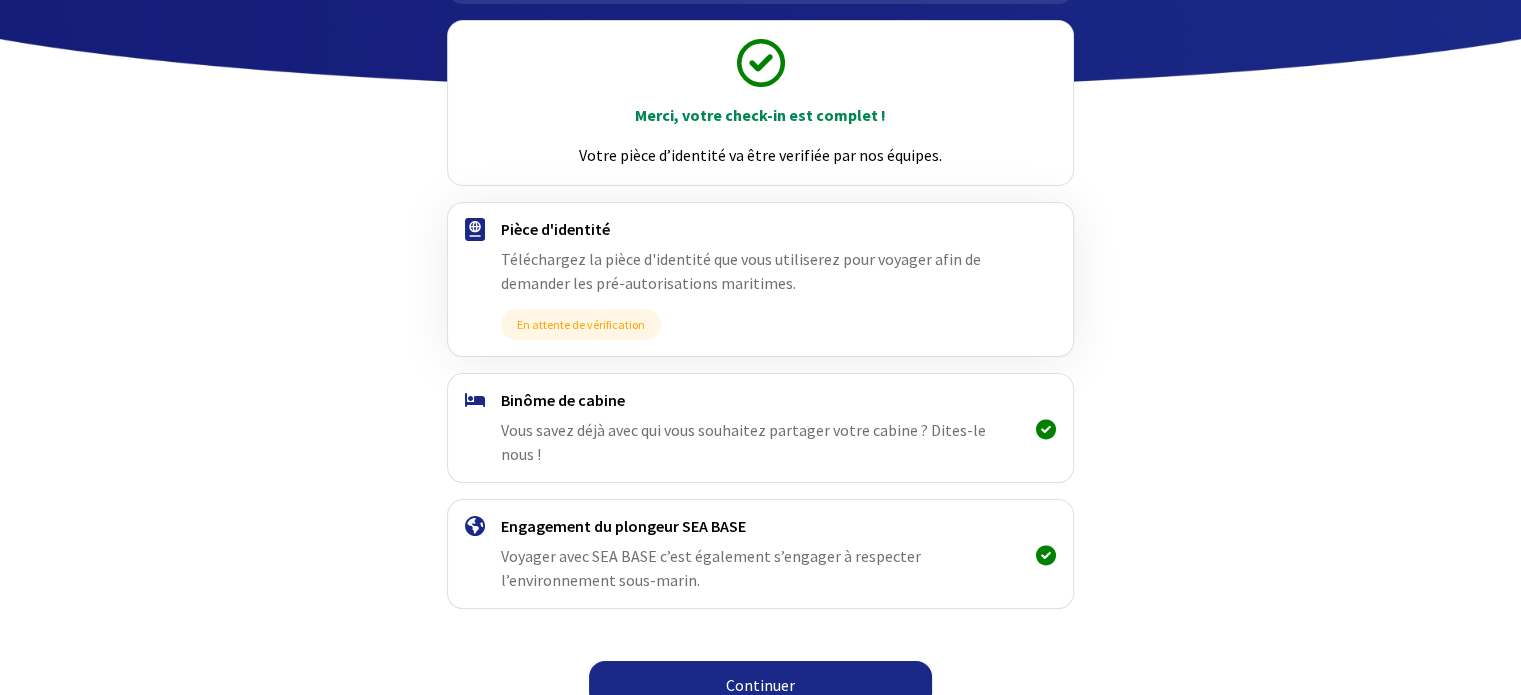 click on "Continuer" at bounding box center (760, 685) 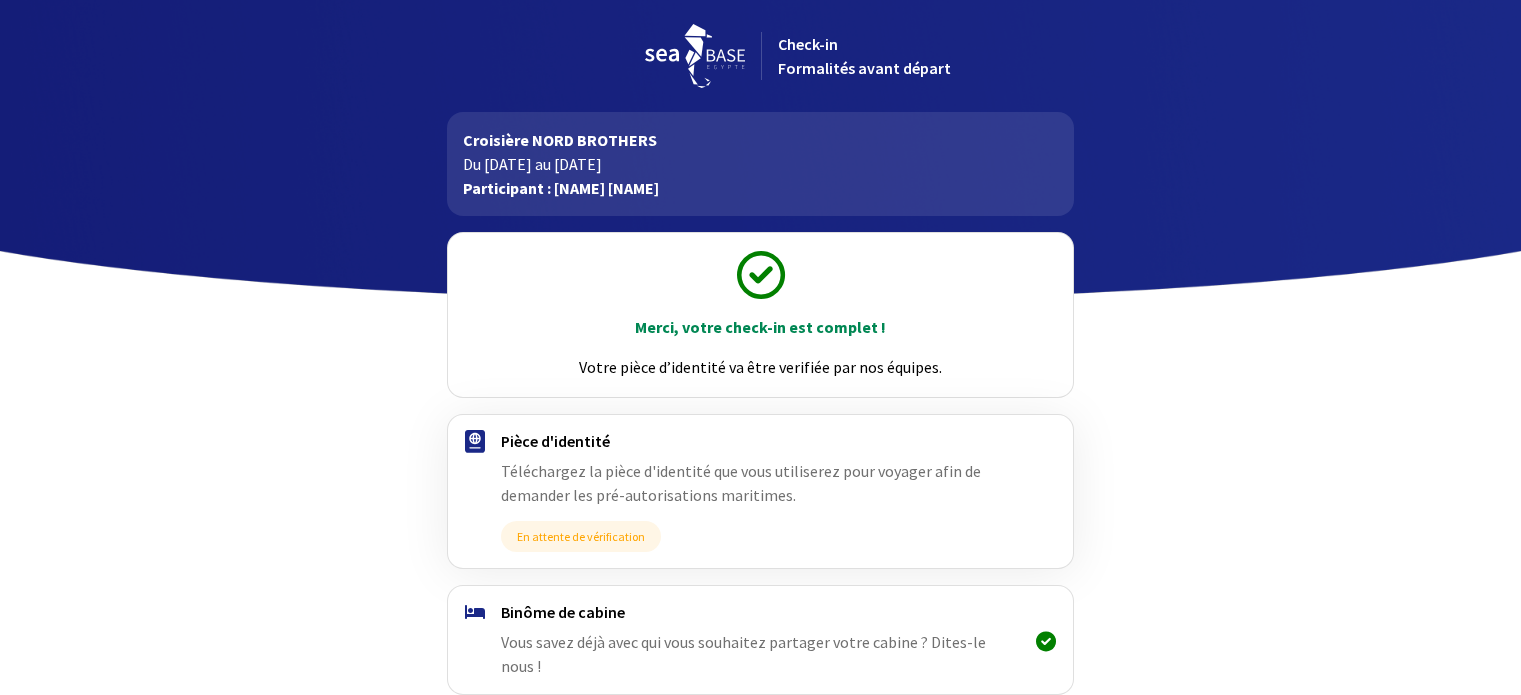 scroll, scrollTop: 0, scrollLeft: 0, axis: both 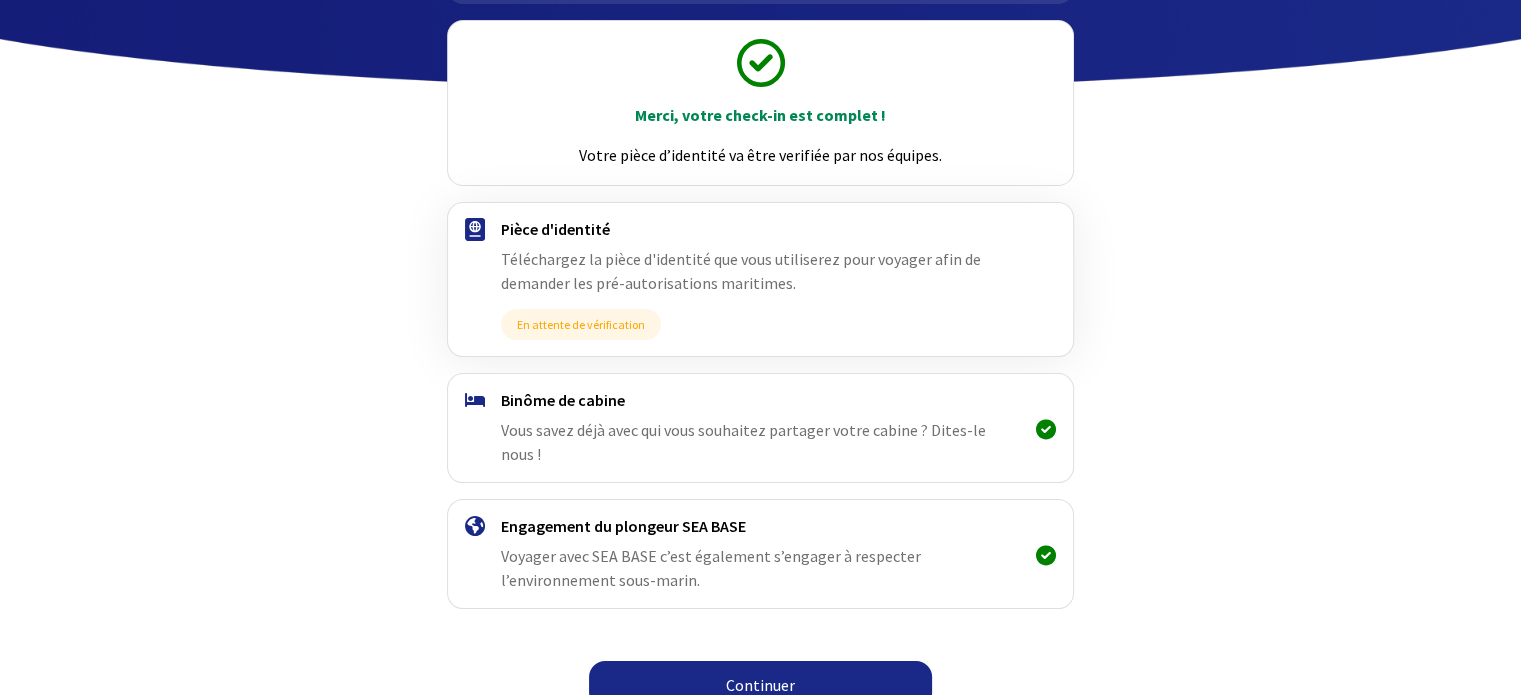 click on "Continuer" at bounding box center [760, 685] 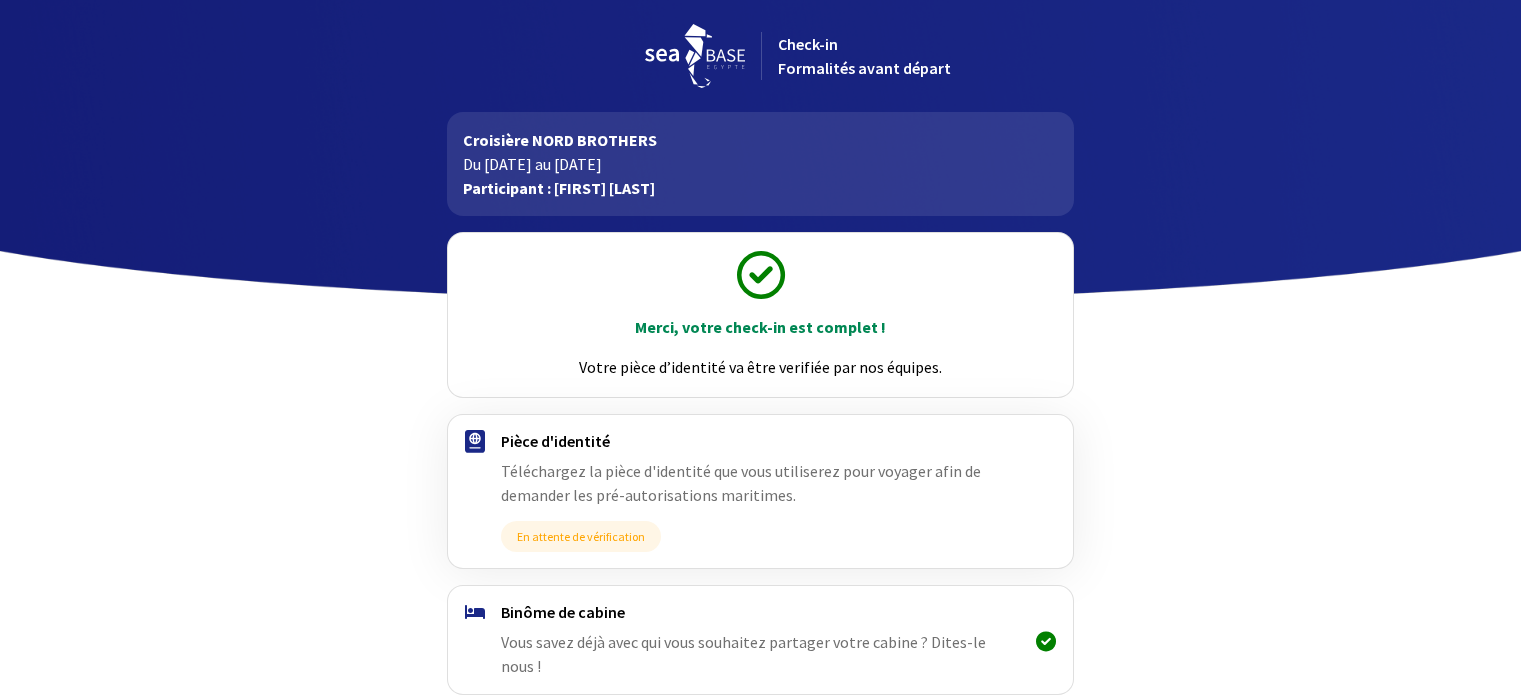 scroll, scrollTop: 0, scrollLeft: 0, axis: both 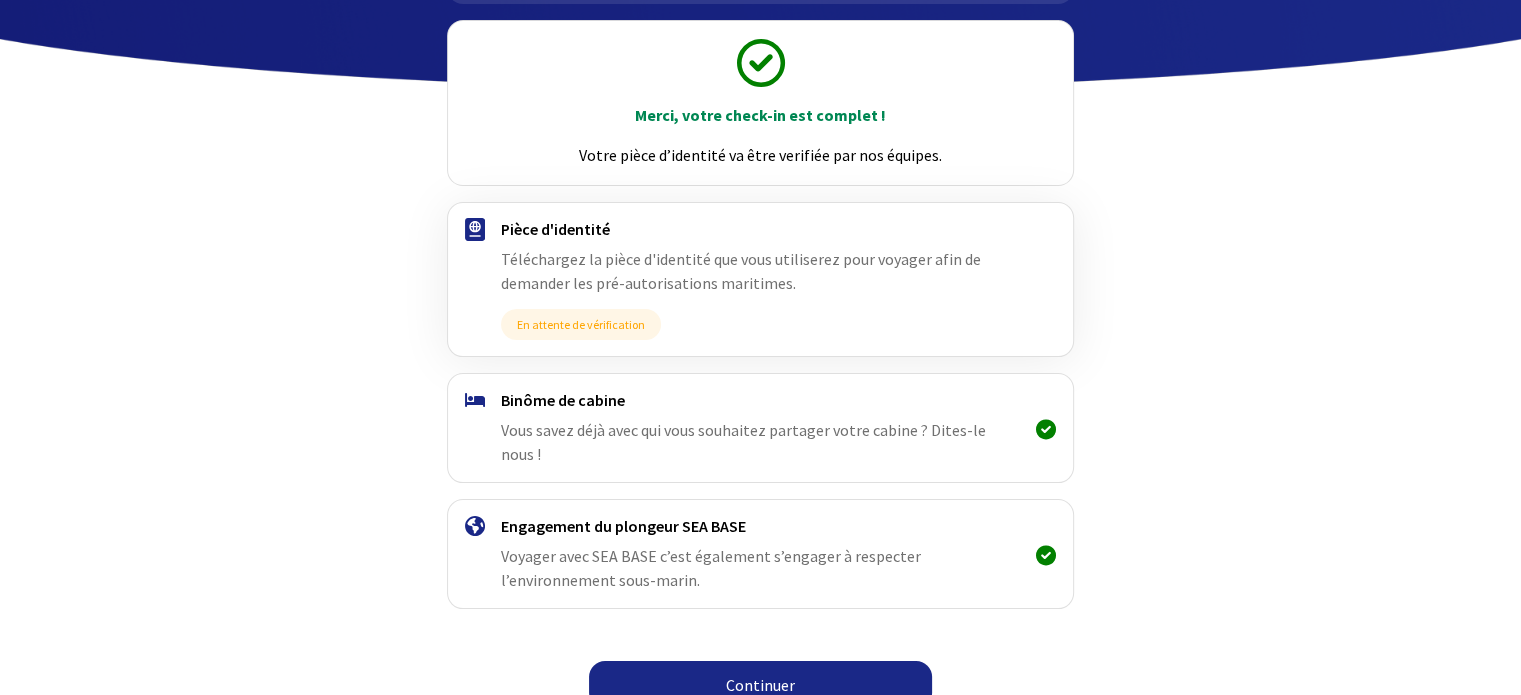 click on "Continuer" at bounding box center (760, 685) 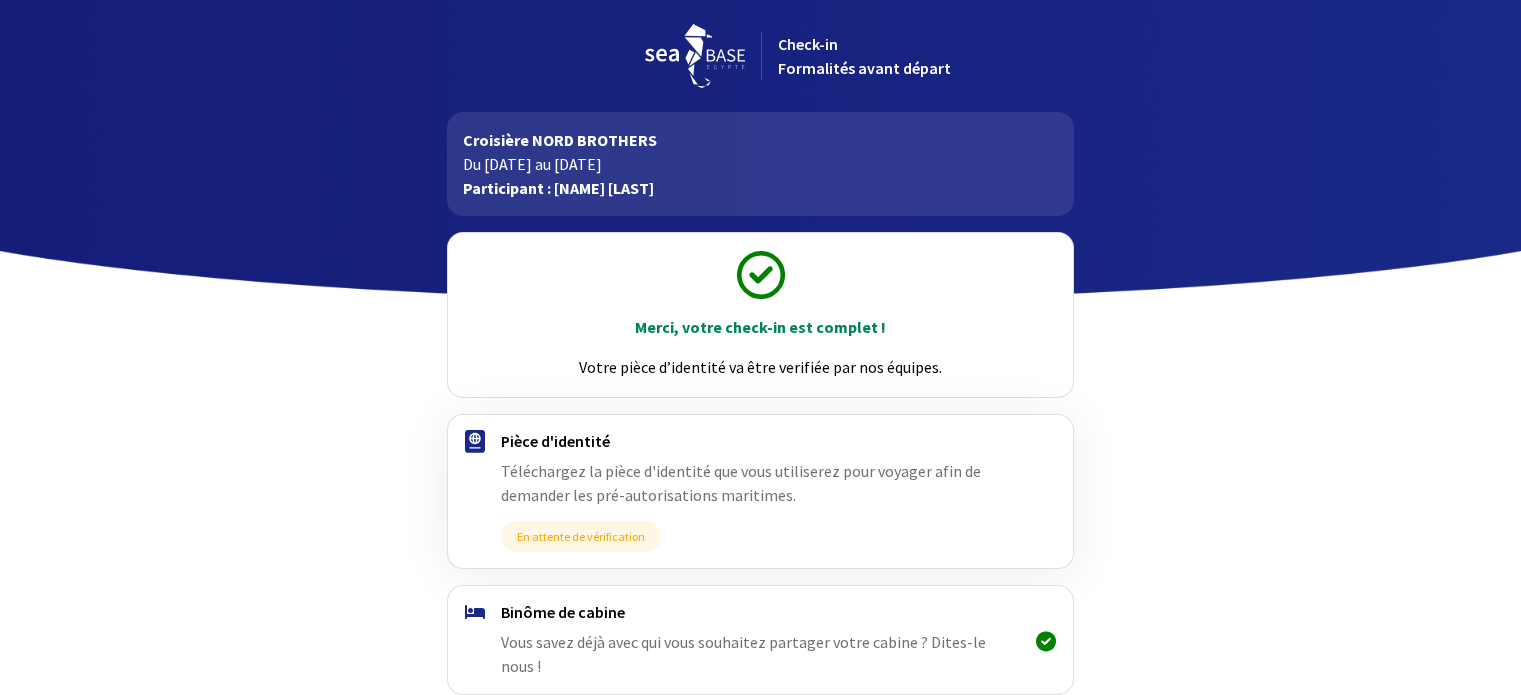 scroll, scrollTop: 0, scrollLeft: 0, axis: both 